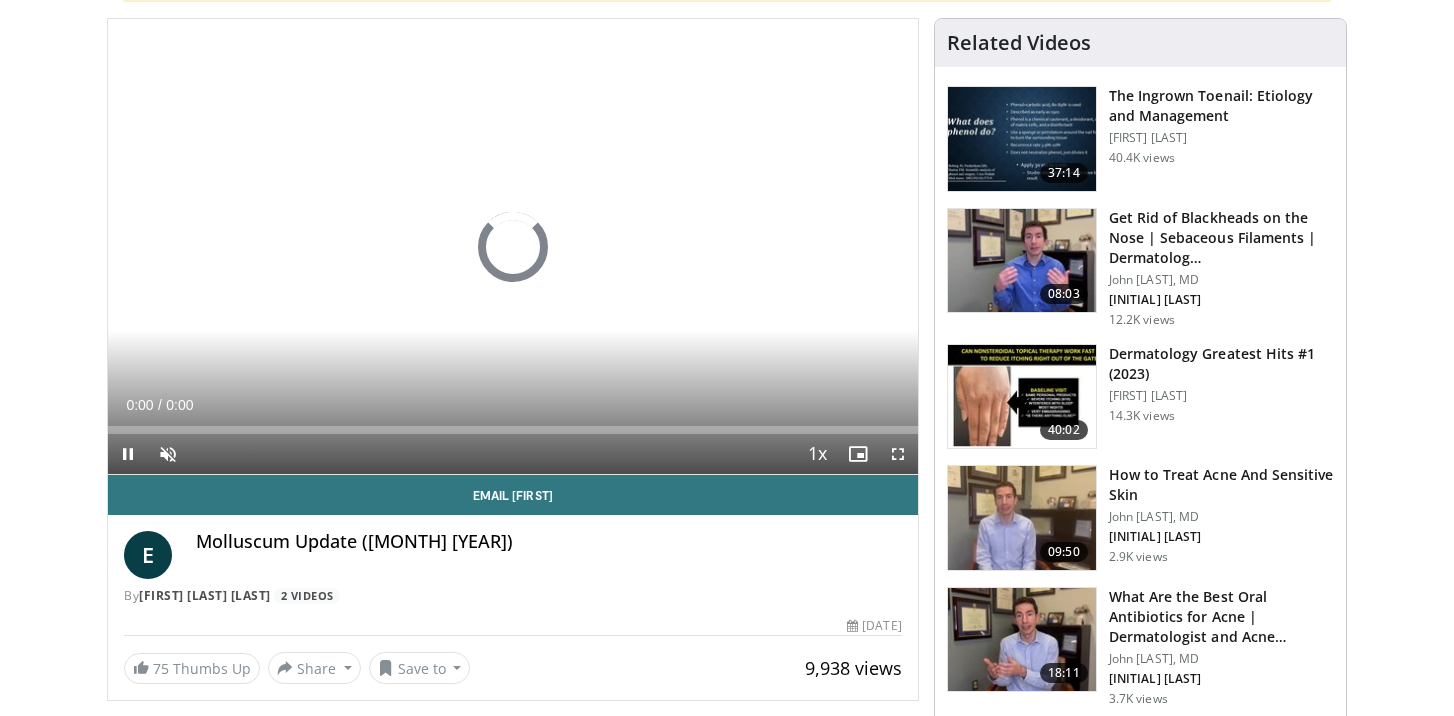 scroll, scrollTop: 205, scrollLeft: 0, axis: vertical 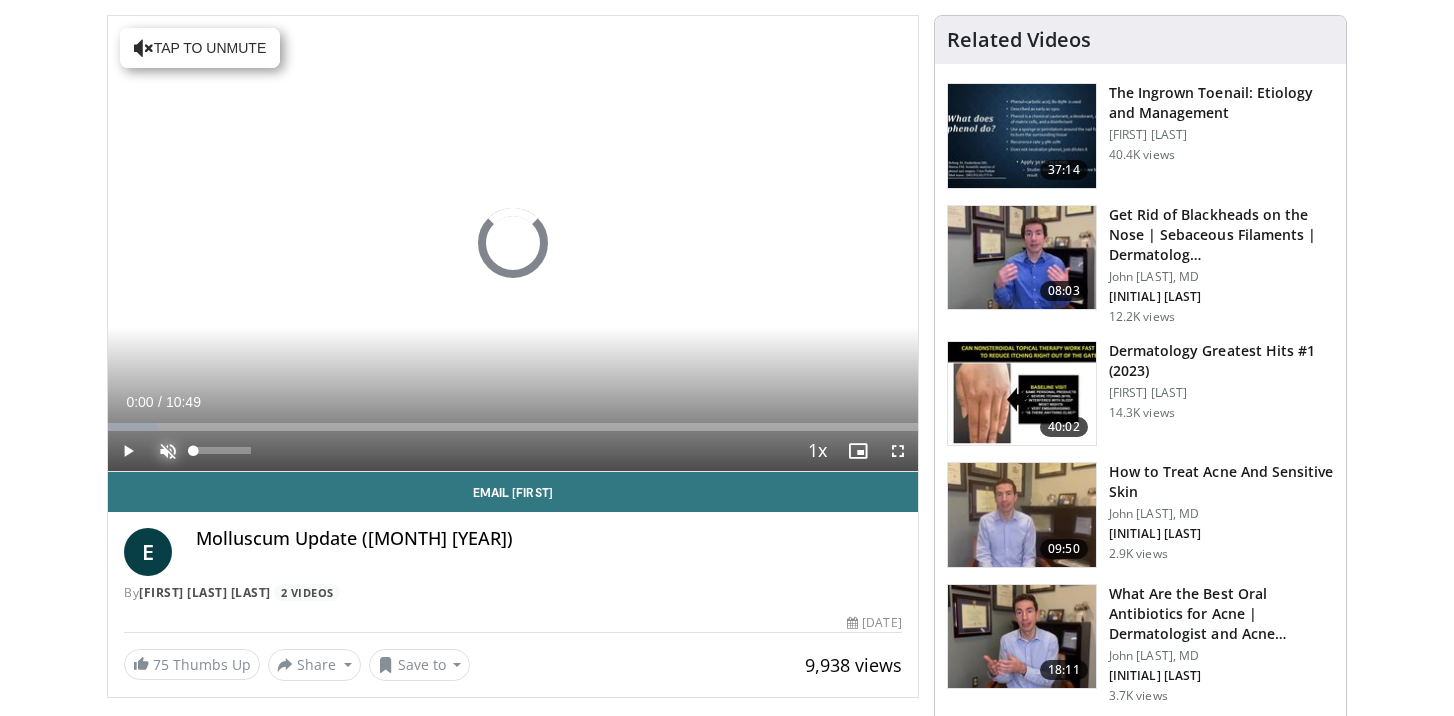click at bounding box center (168, 451) 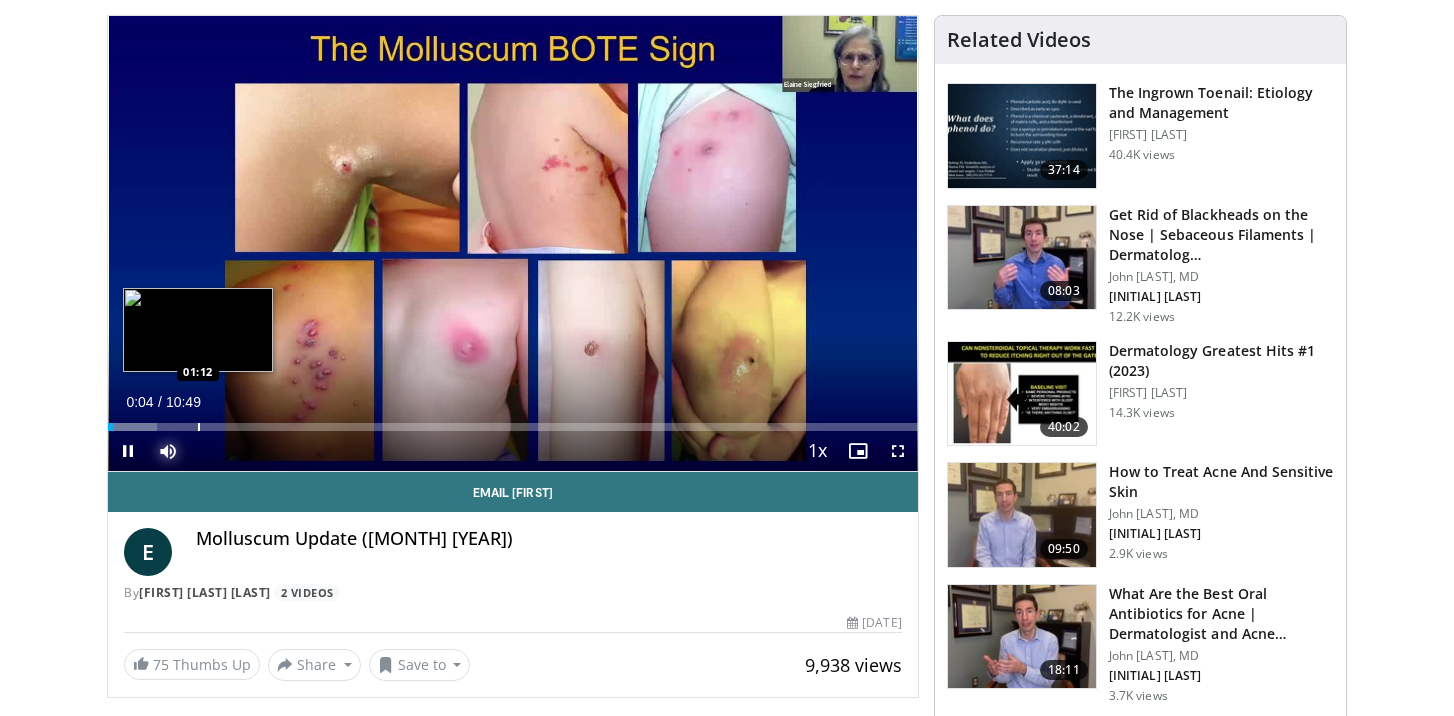 click at bounding box center [199, 427] 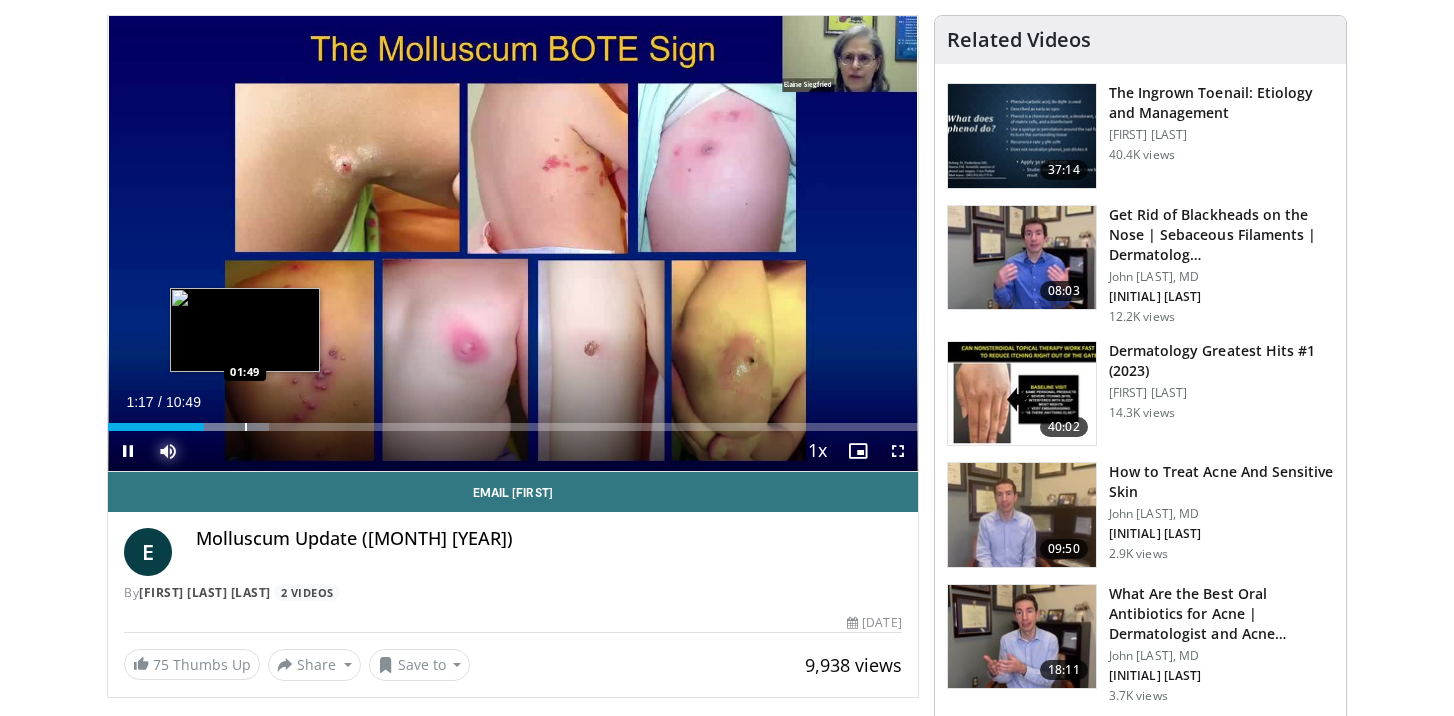 click at bounding box center (246, 427) 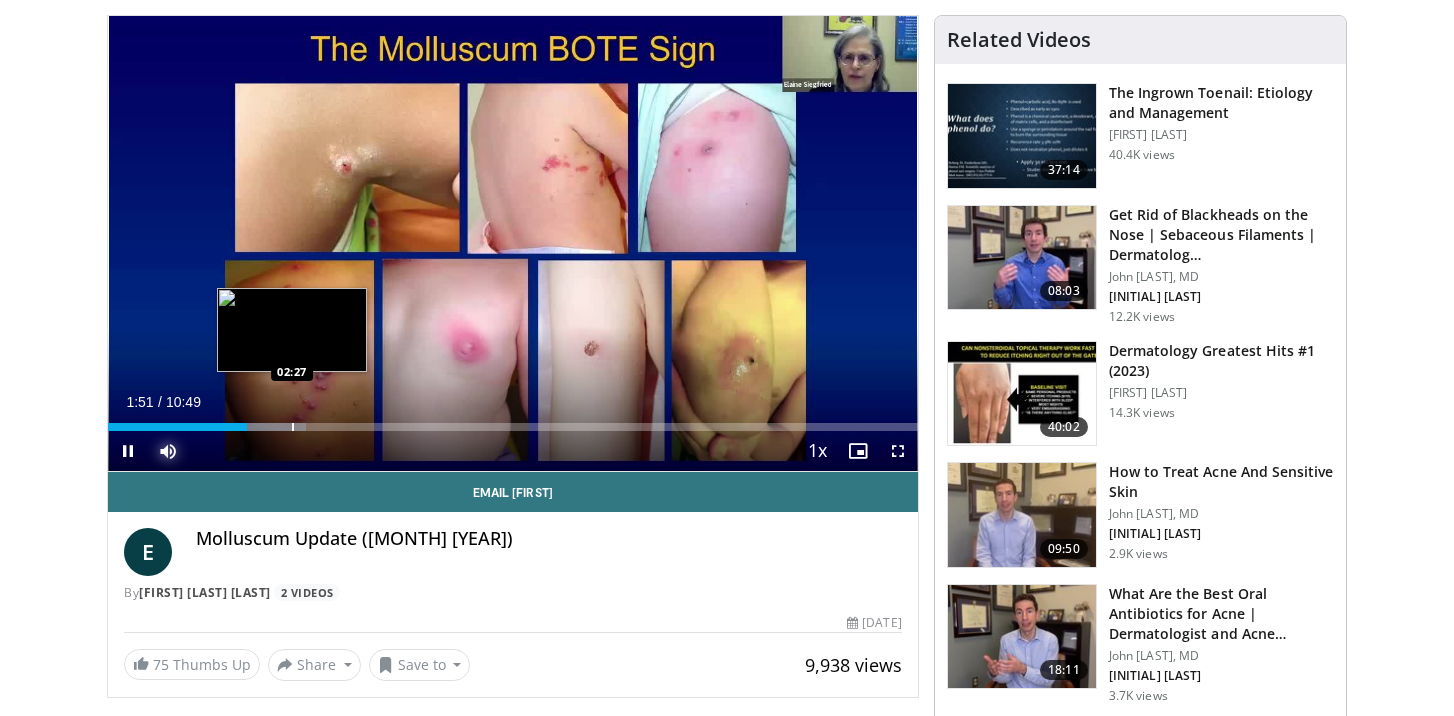 click at bounding box center [293, 427] 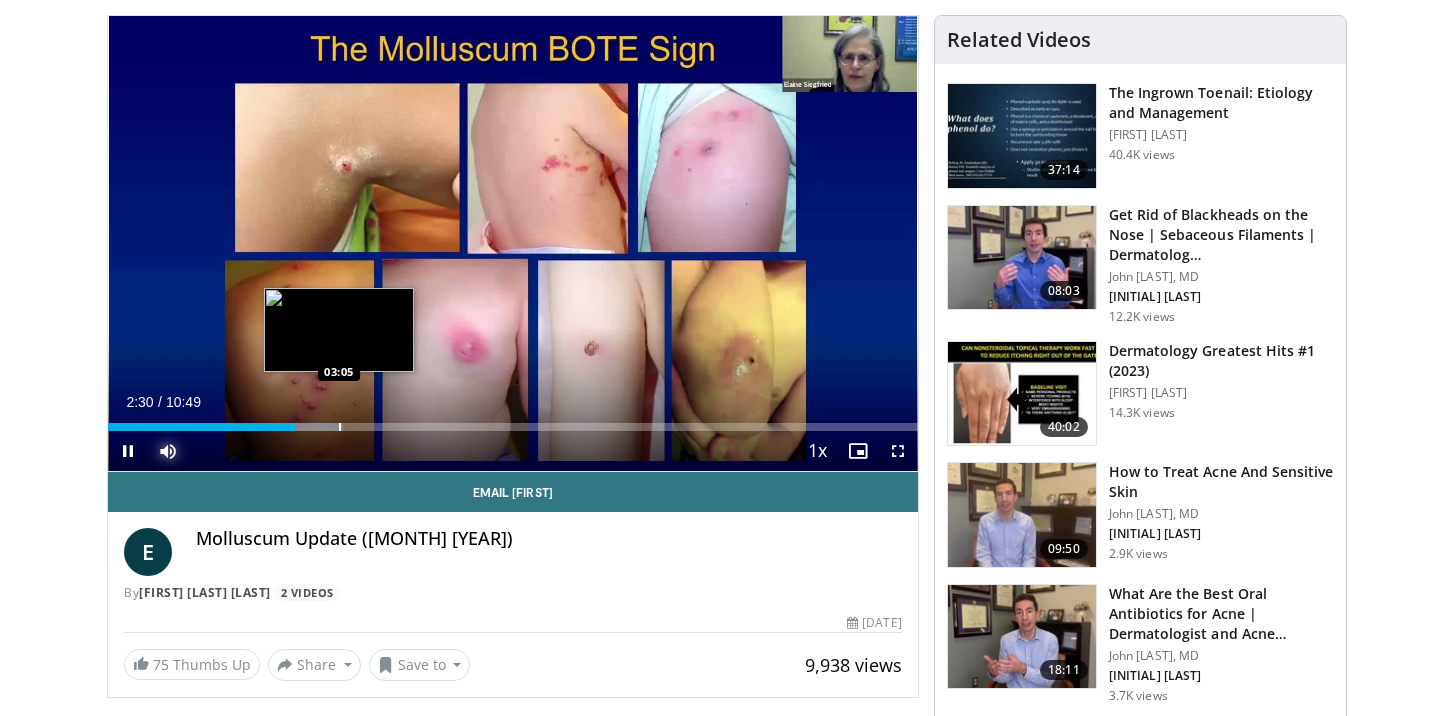click at bounding box center [340, 427] 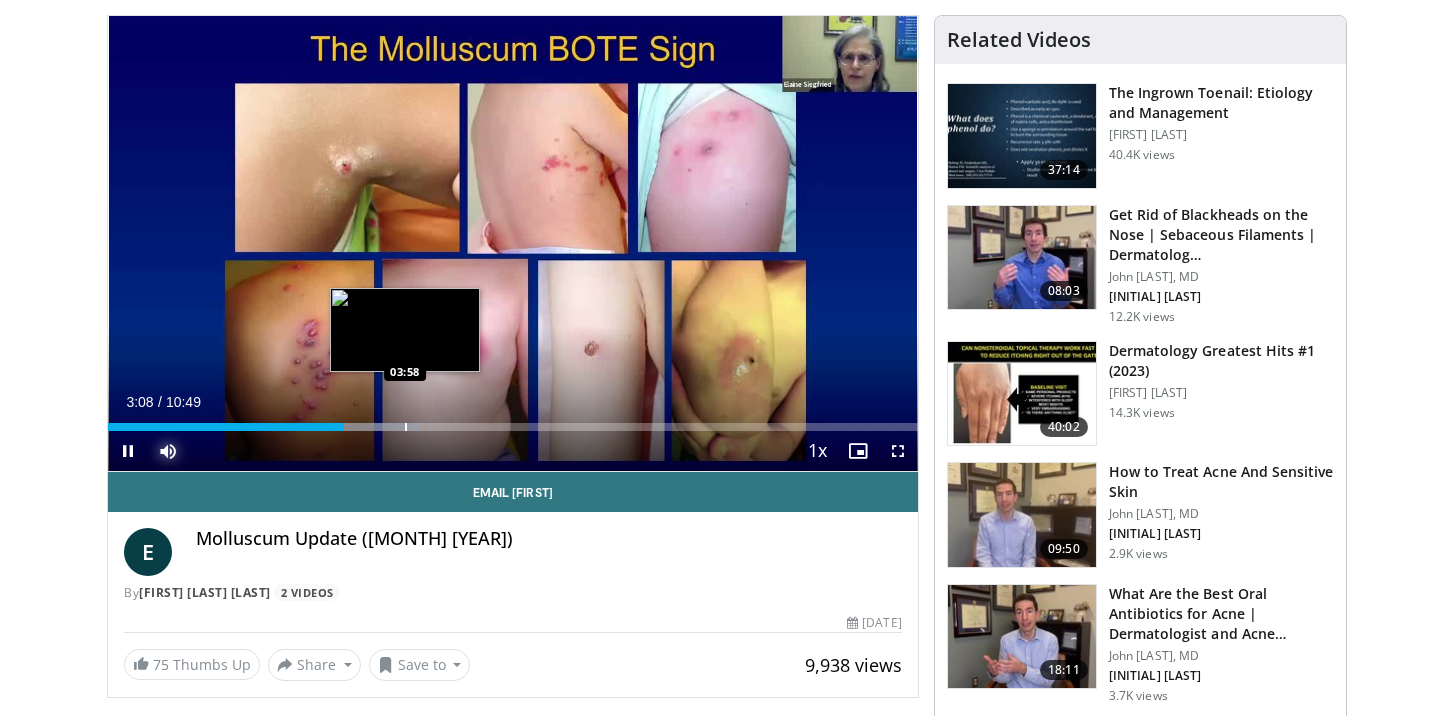 click at bounding box center [406, 427] 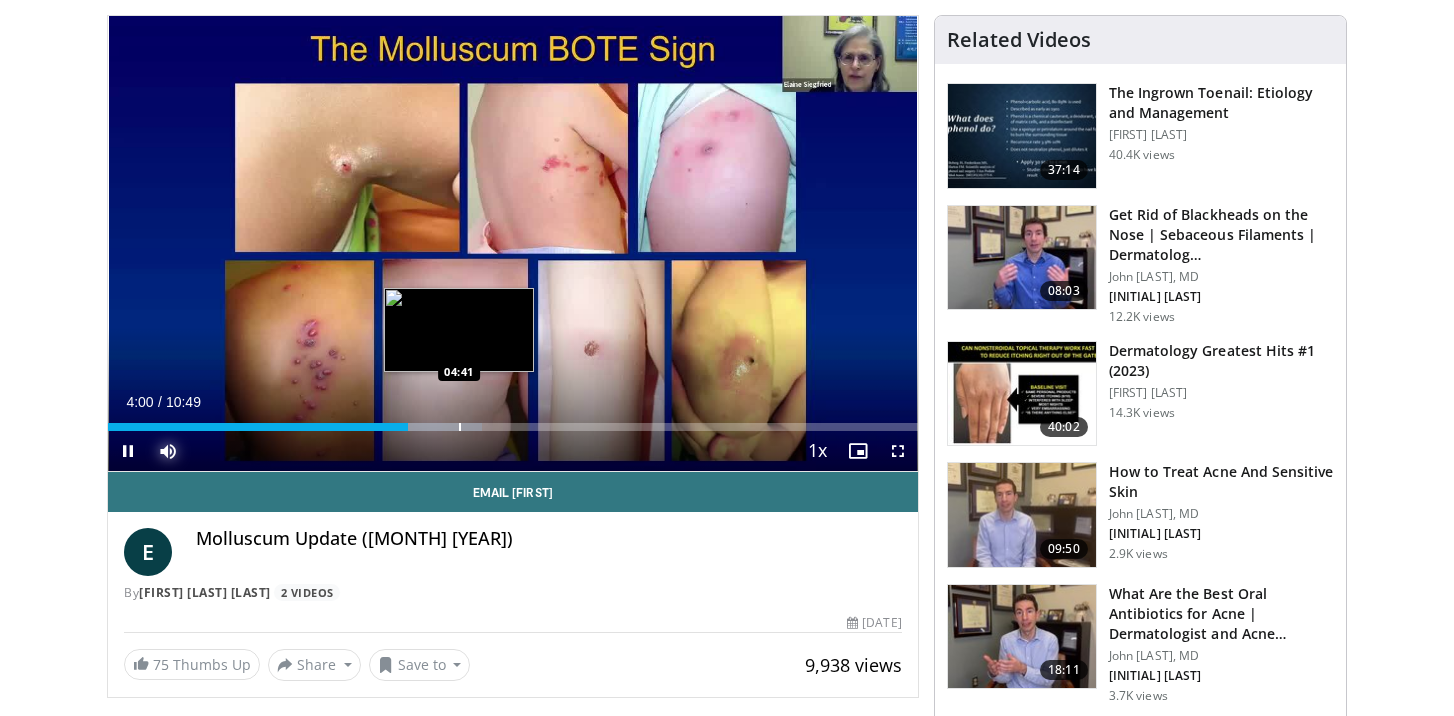 click at bounding box center (460, 427) 